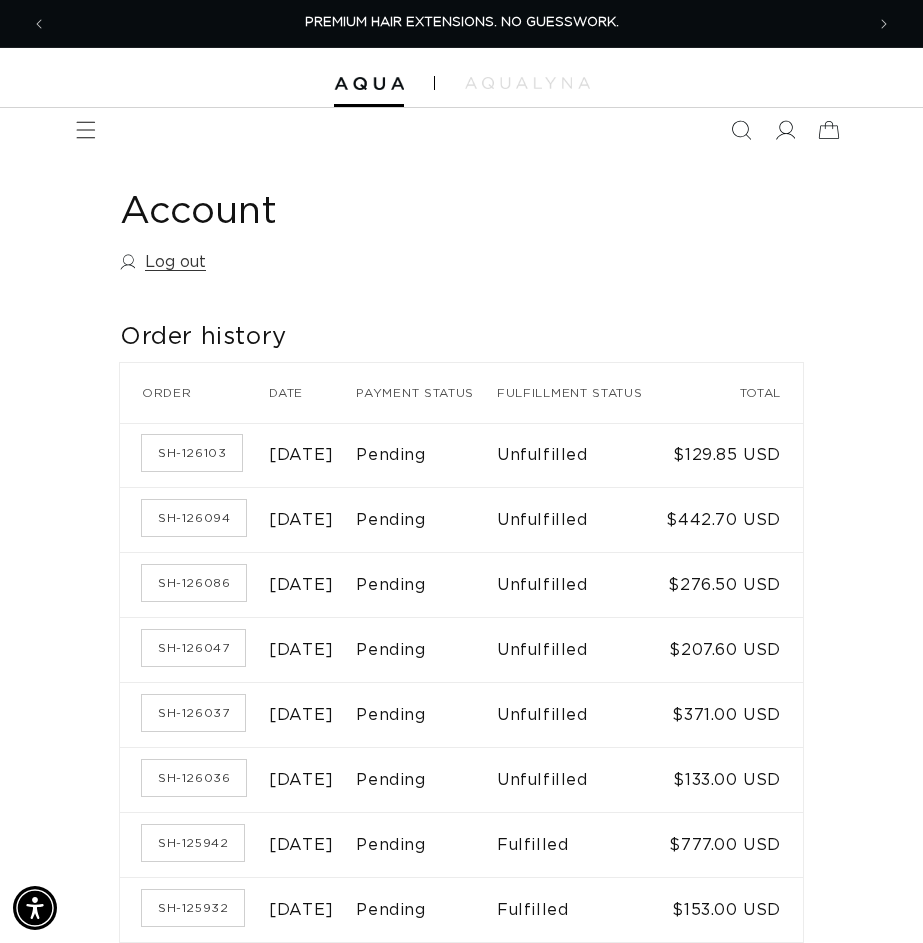 scroll, scrollTop: 0, scrollLeft: 0, axis: both 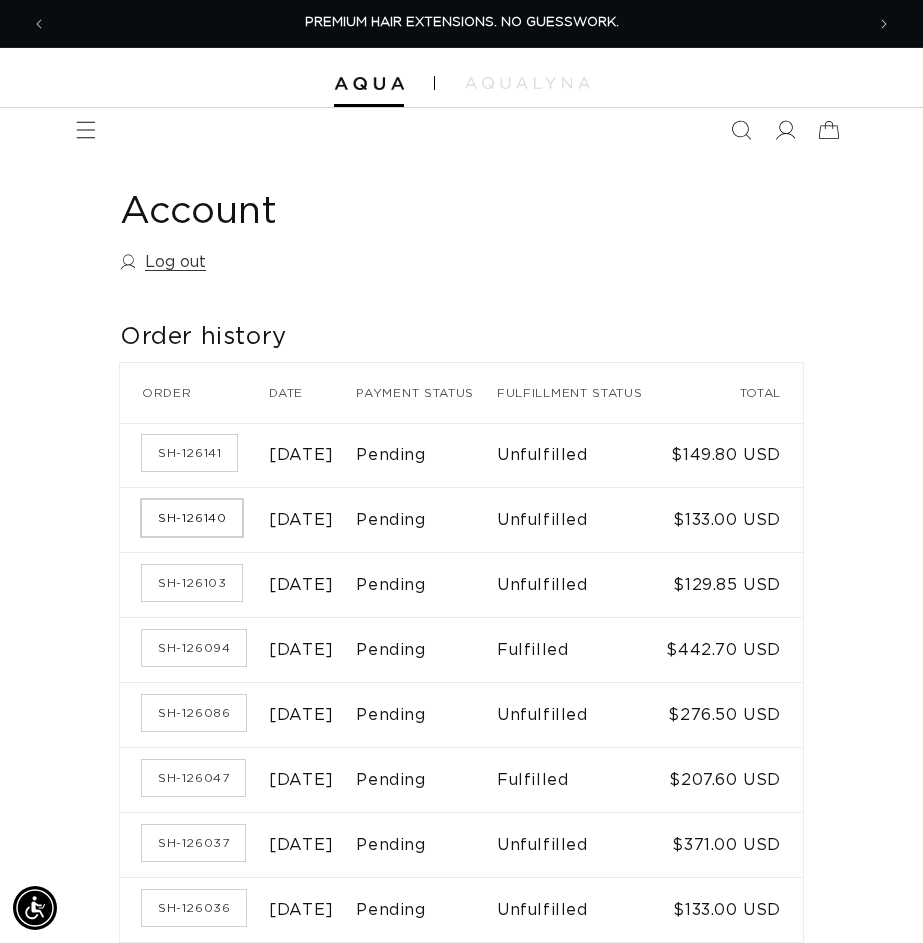 click on "[DOCUMENT_ID]" at bounding box center (192, 518) 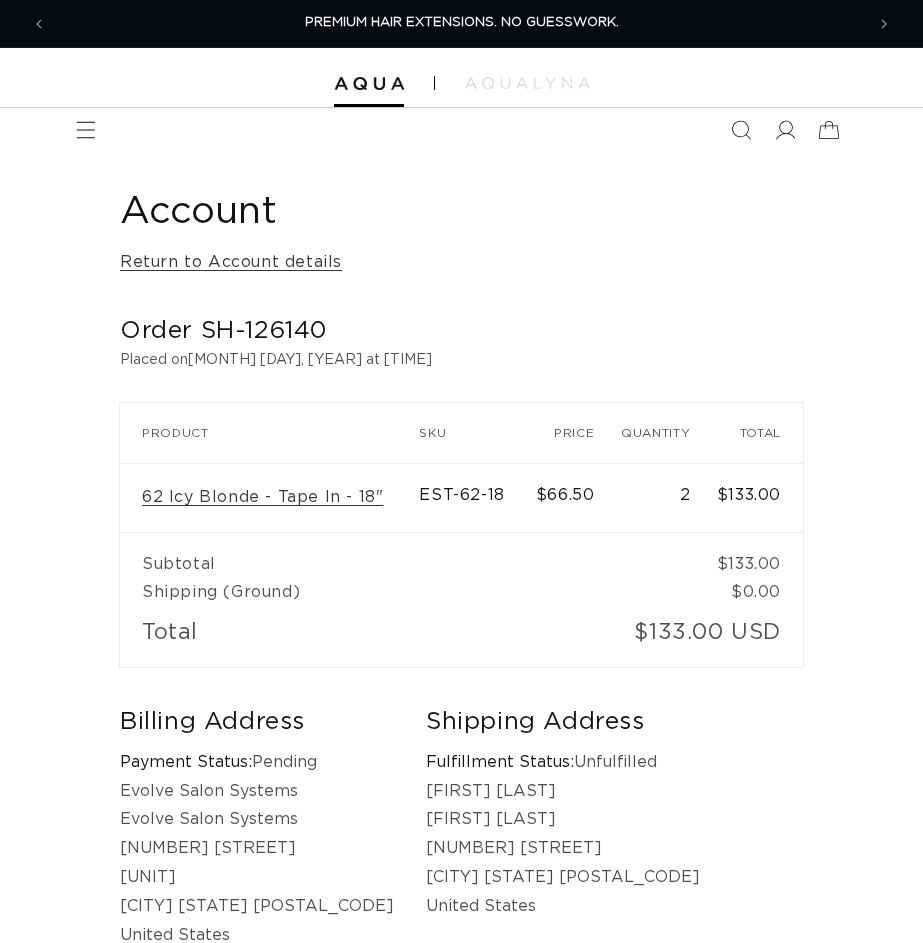 scroll, scrollTop: 0, scrollLeft: 0, axis: both 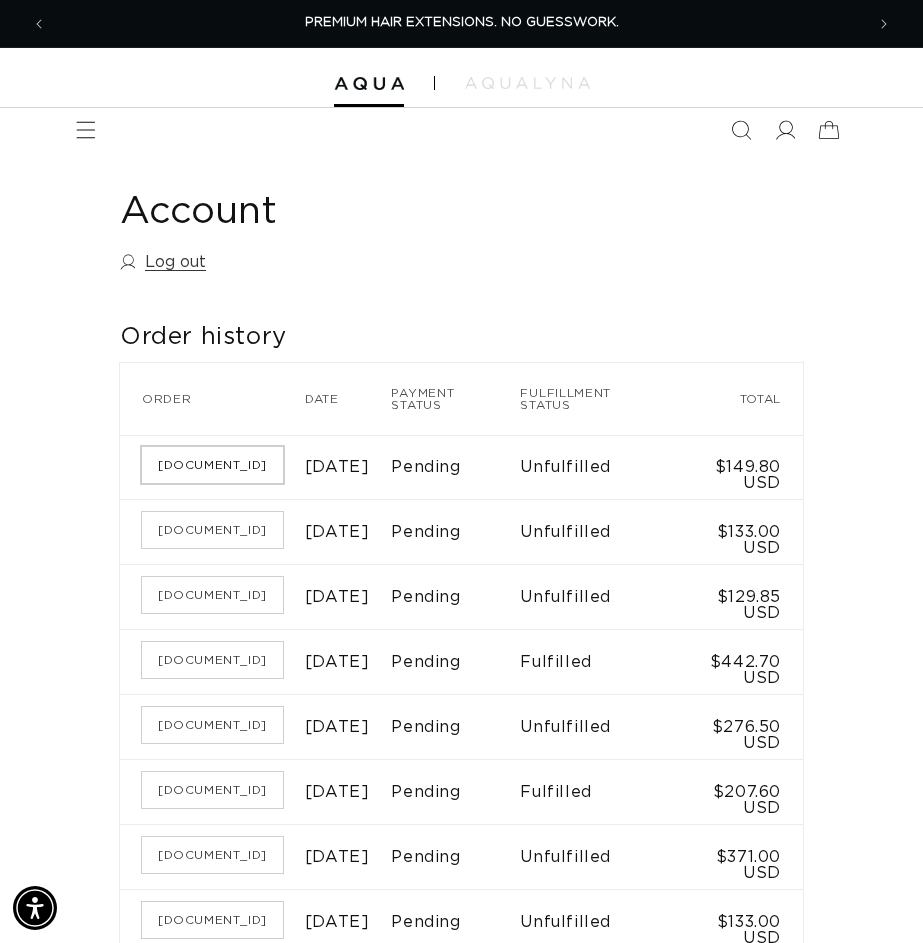 click on "SH-126141" at bounding box center (212, 465) 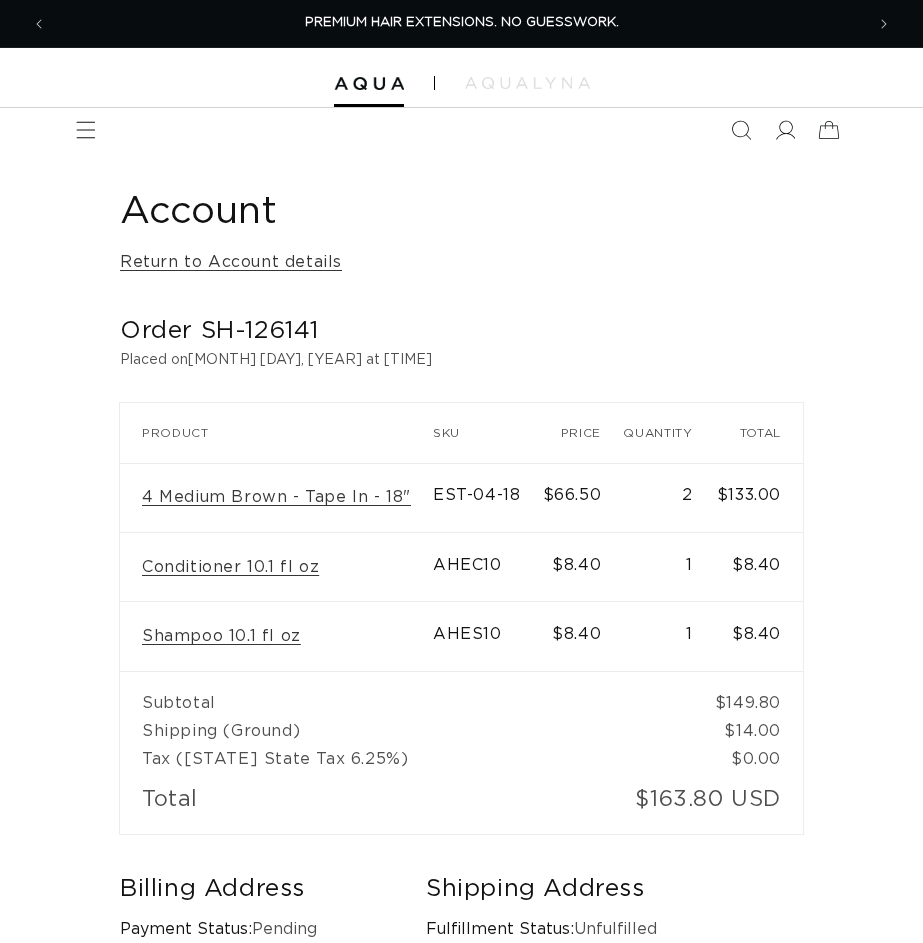 scroll, scrollTop: 0, scrollLeft: 0, axis: both 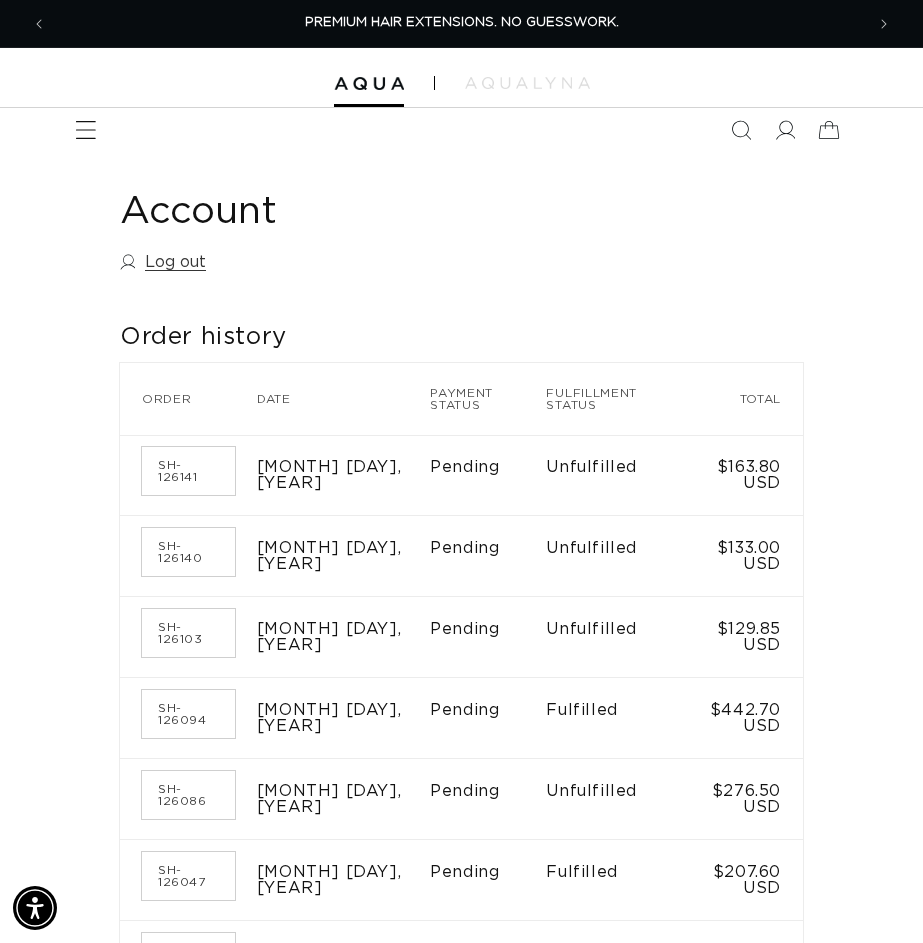 click at bounding box center [86, 130] 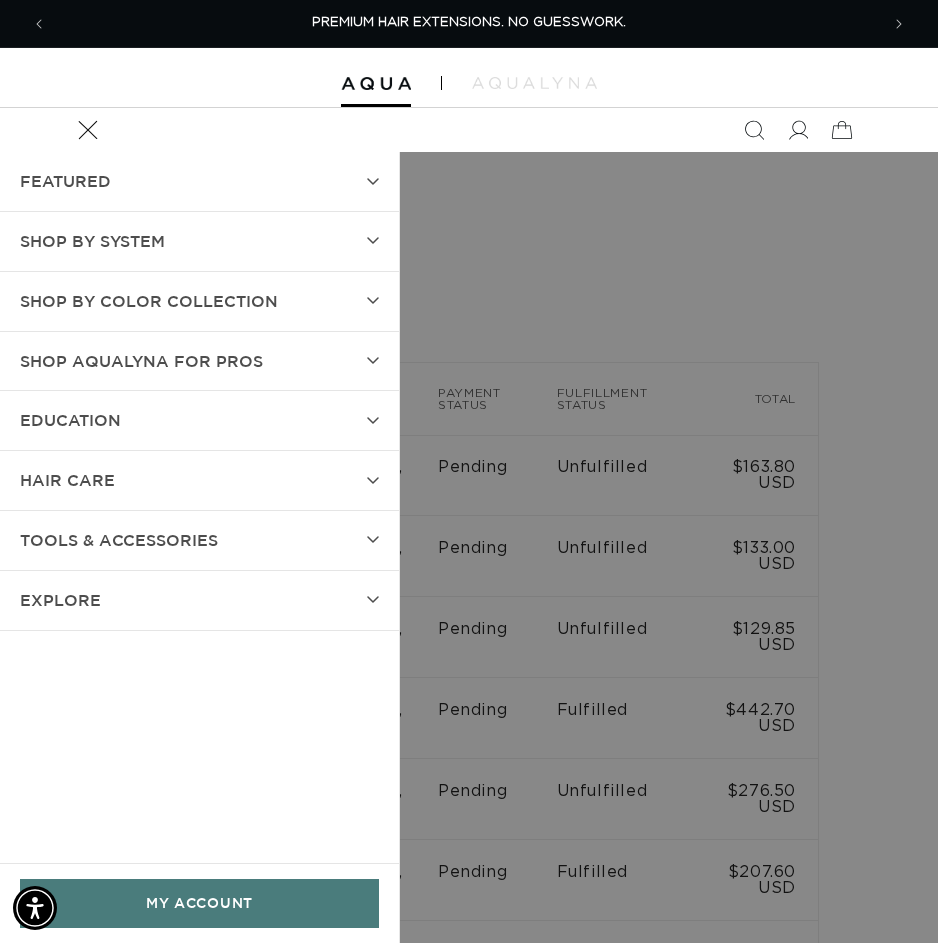 click on "SHOP BY SYSTEM" at bounding box center [92, 241] 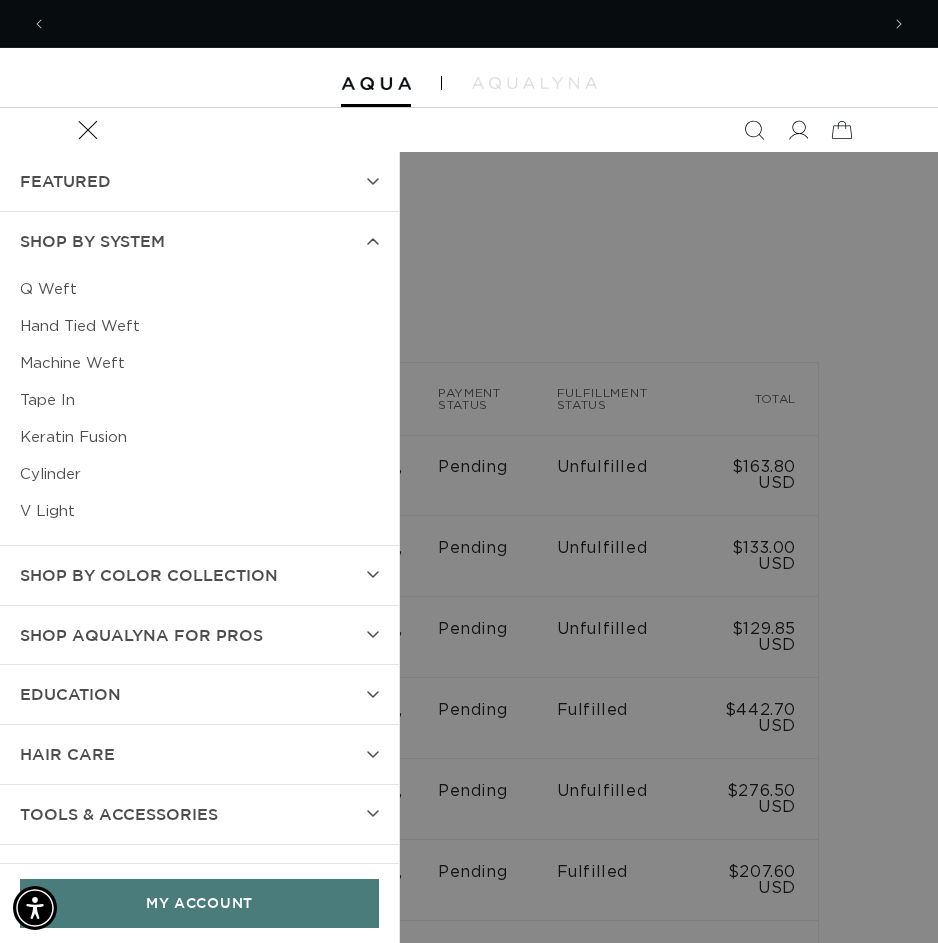 scroll, scrollTop: 0, scrollLeft: 832, axis: horizontal 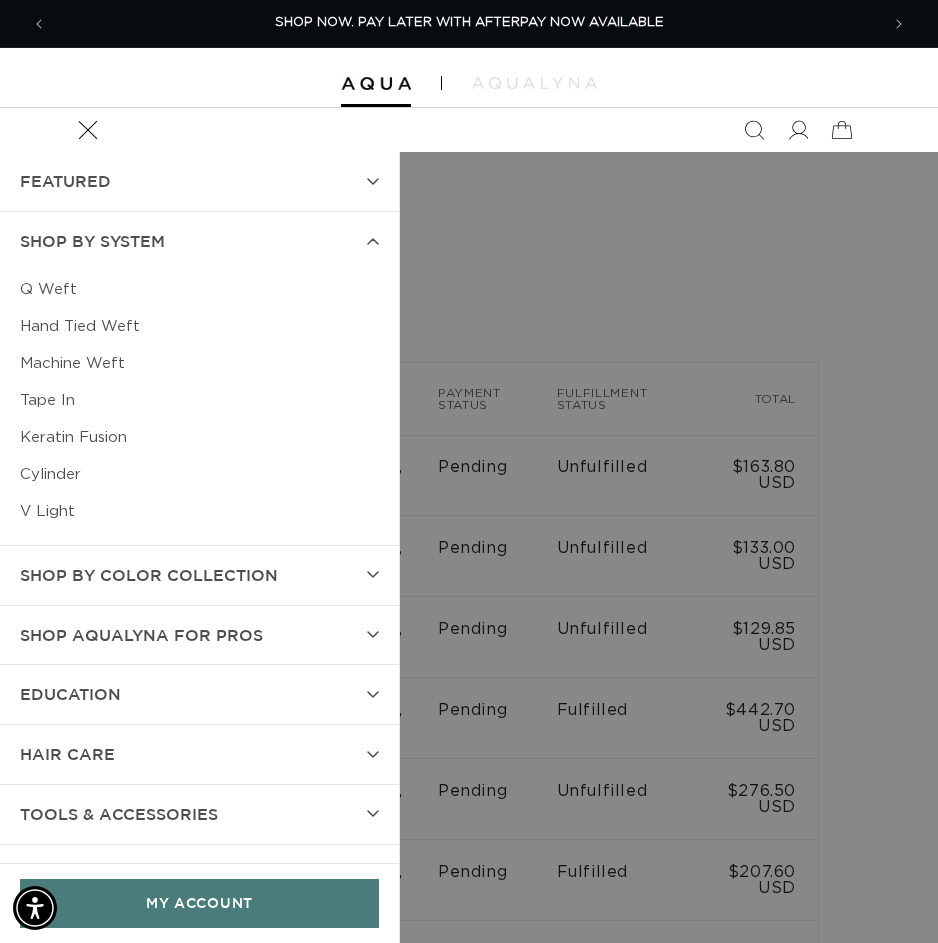 click on "Machine Weft" at bounding box center [199, 363] 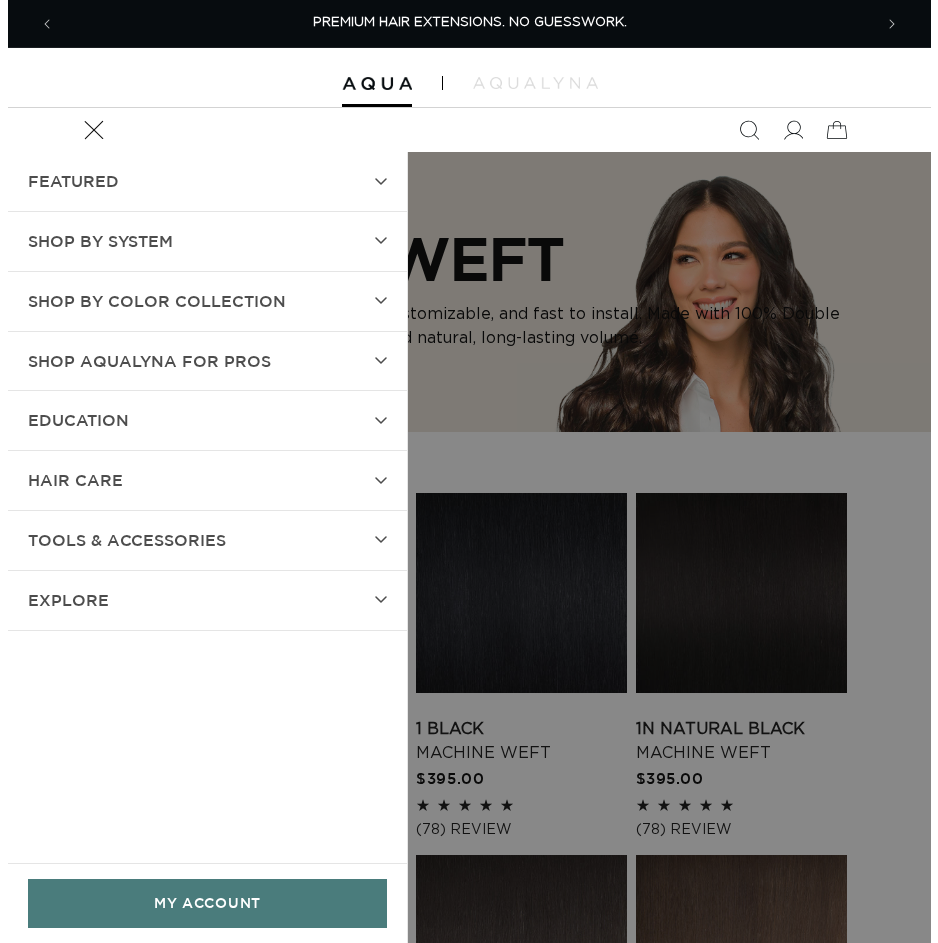 scroll, scrollTop: 0, scrollLeft: 0, axis: both 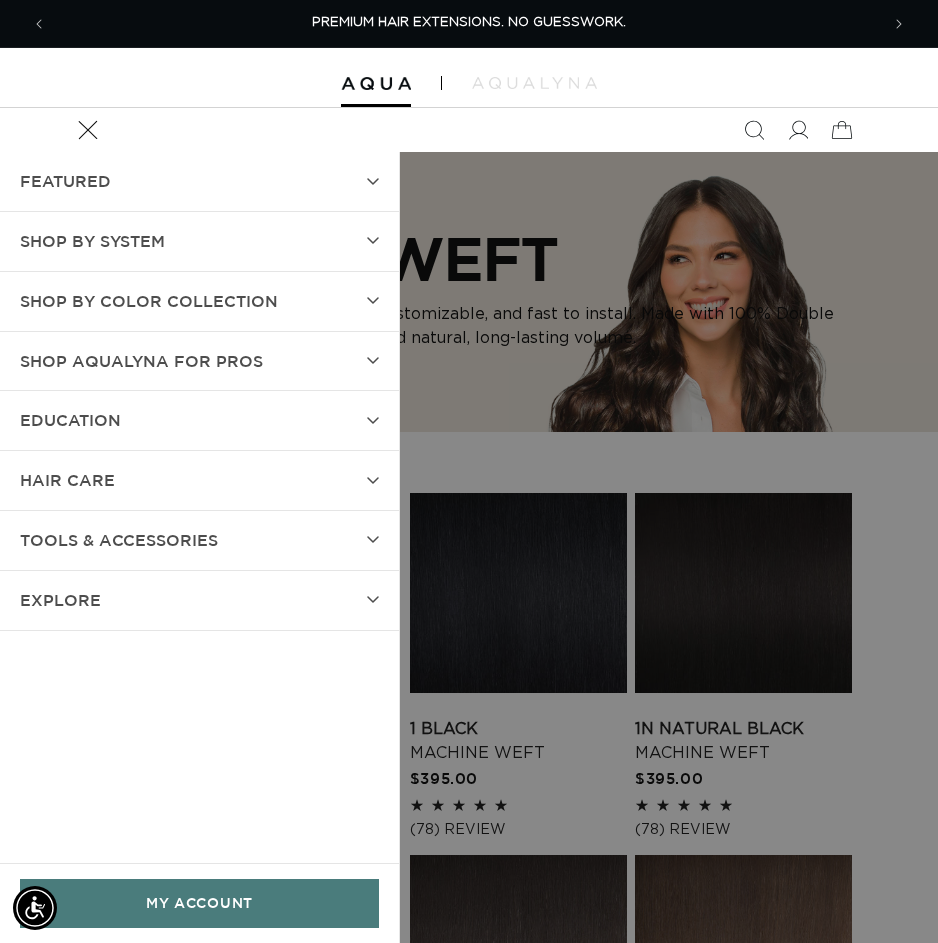 click on "Shop AquaLyna for Pros" at bounding box center [141, 361] 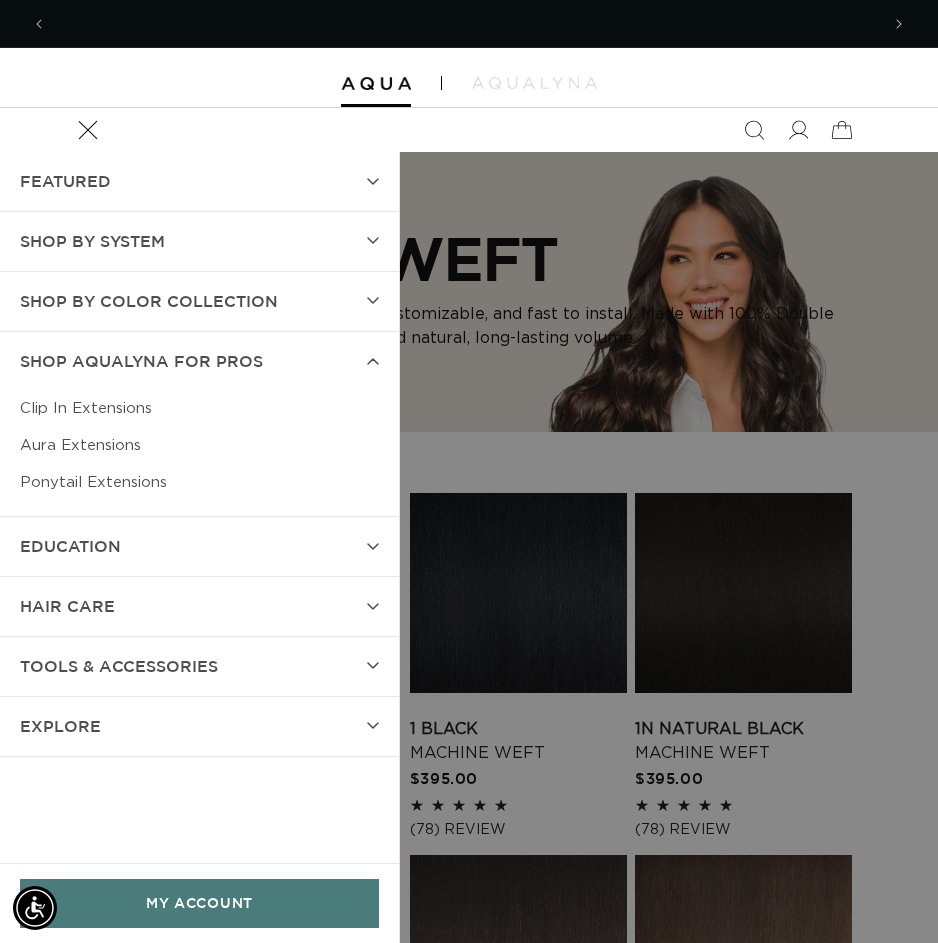 scroll, scrollTop: 0, scrollLeft: 832, axis: horizontal 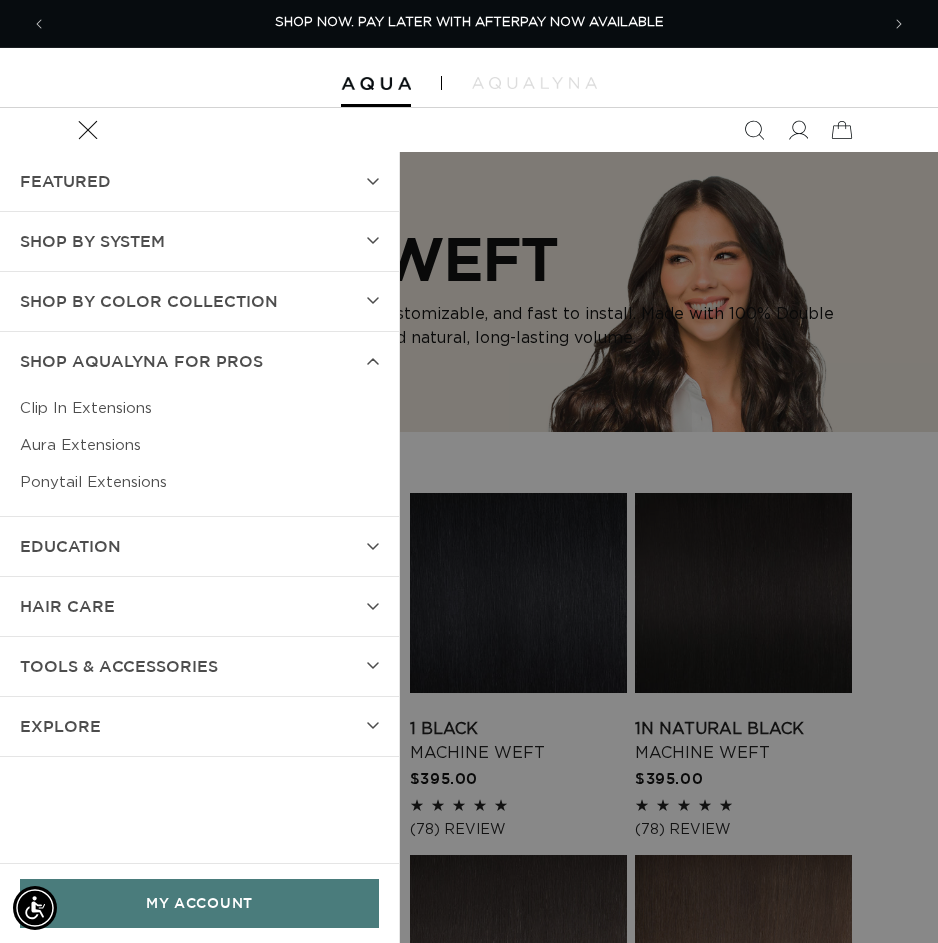 click on "Clip In Extensions" at bounding box center [199, 408] 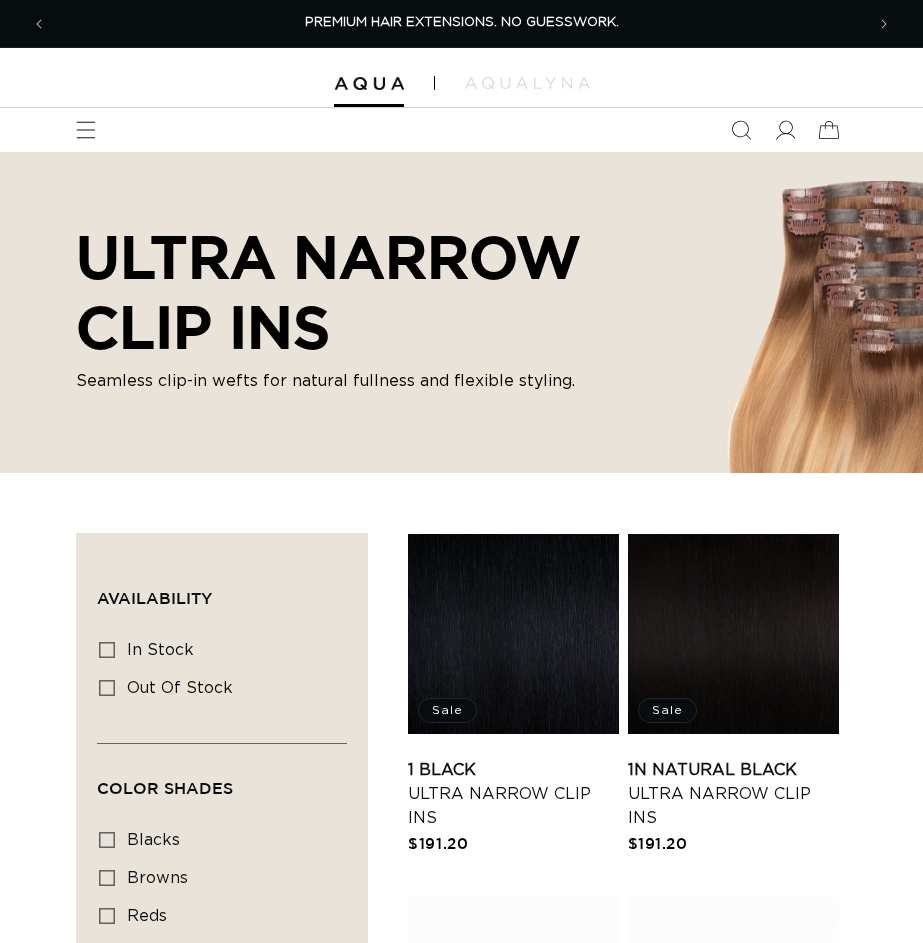 scroll, scrollTop: 0, scrollLeft: 0, axis: both 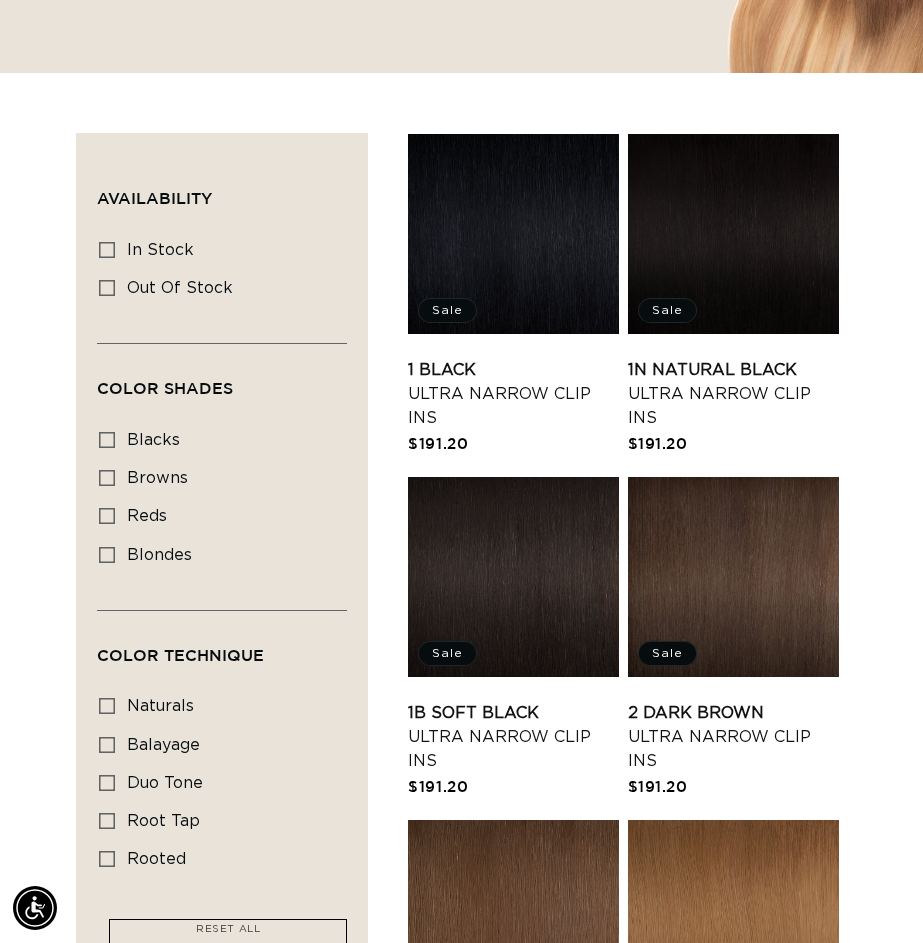 click on "1B Soft Black
Ultra Narrow Clip Ins" at bounding box center (513, 737) 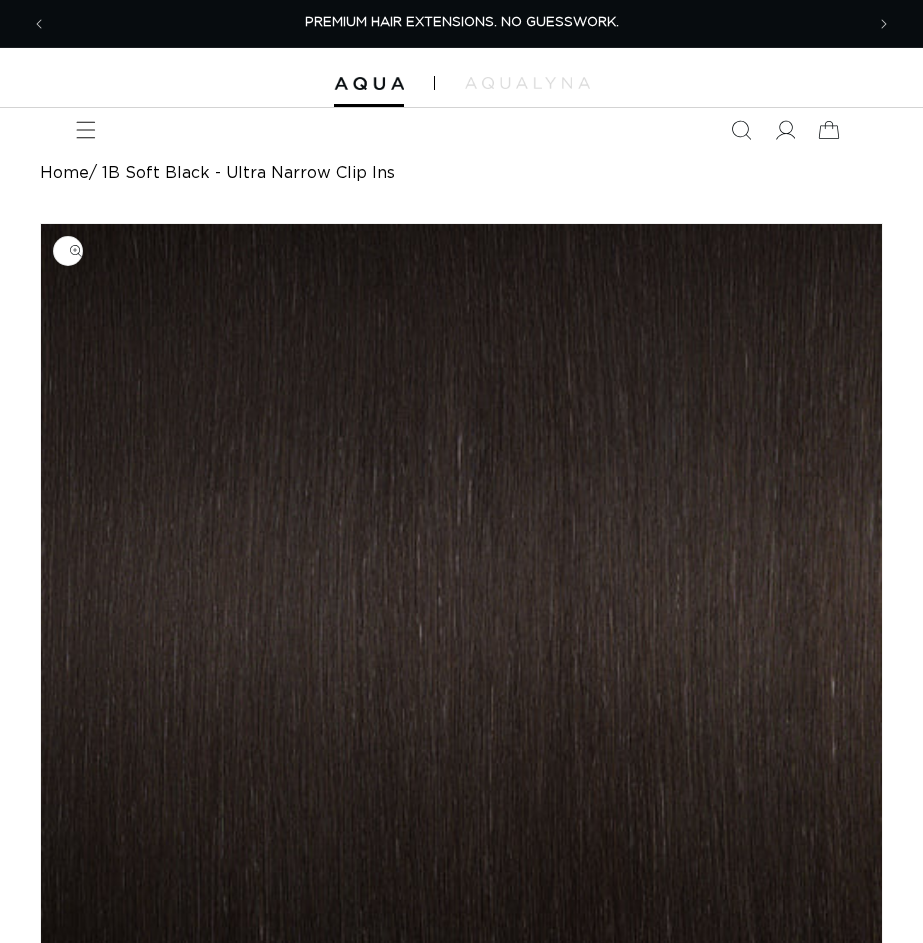scroll, scrollTop: 600, scrollLeft: 0, axis: vertical 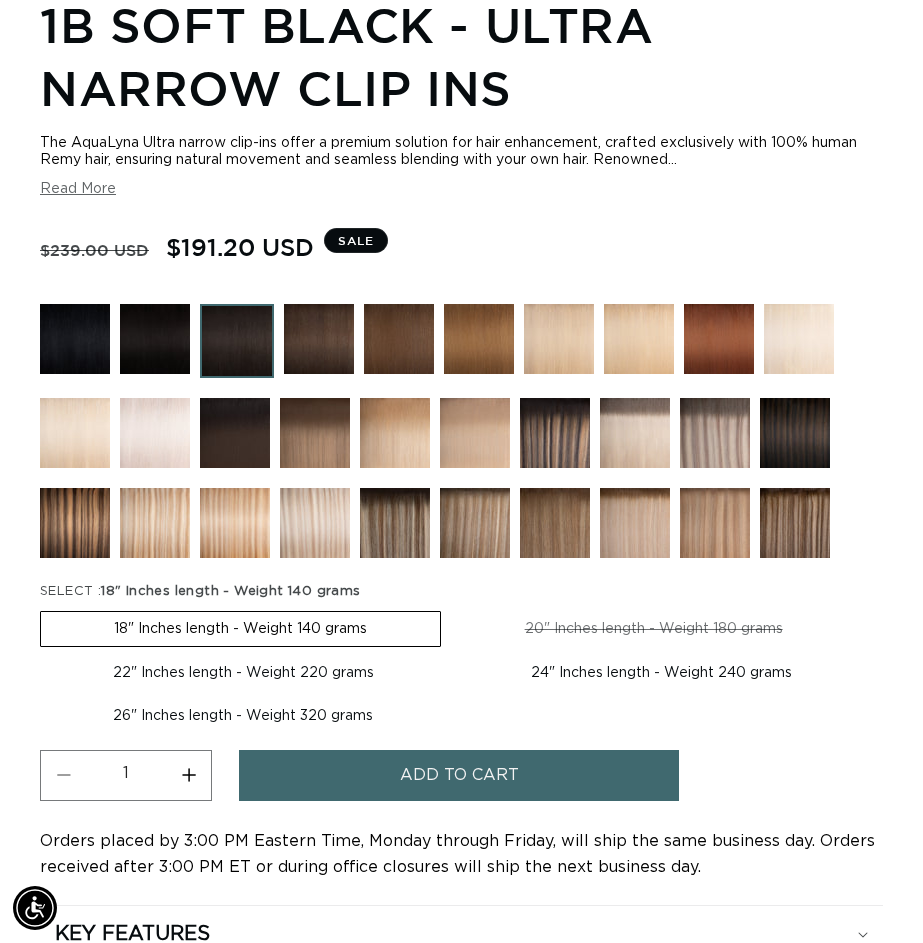 click on "22" Inches length - Weight 220 grams Variant sold out or unavailable" at bounding box center (243, 673) 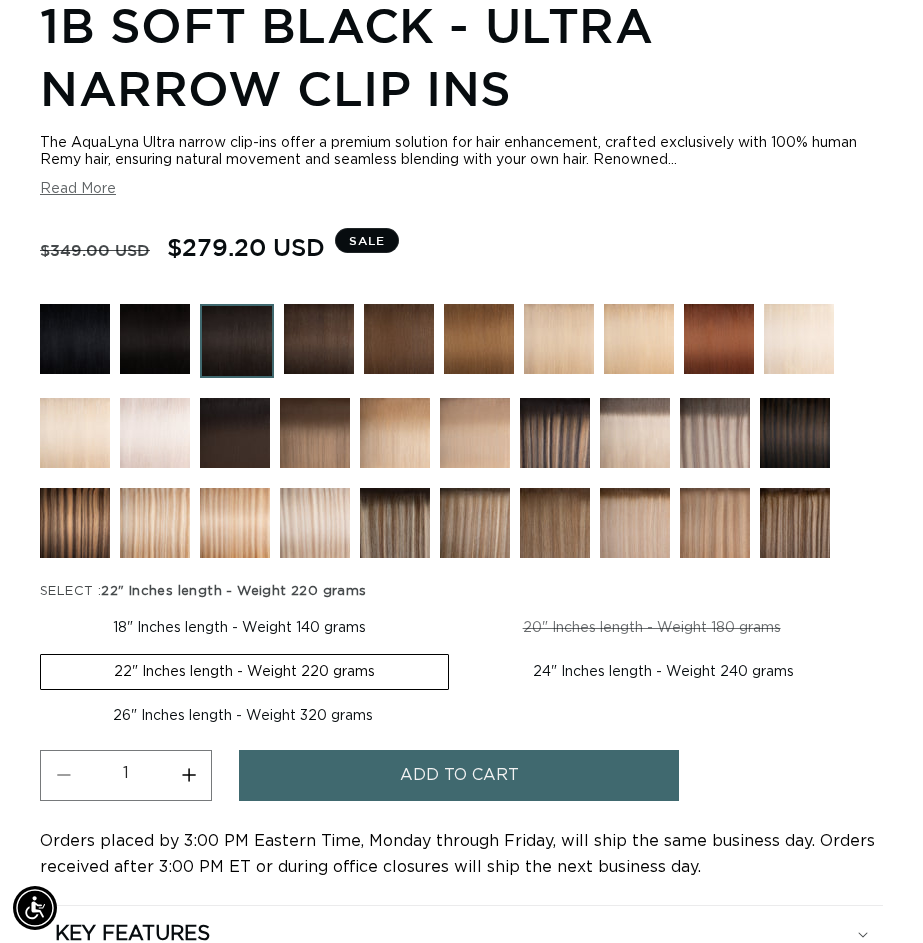 scroll, scrollTop: 0, scrollLeft: 0, axis: both 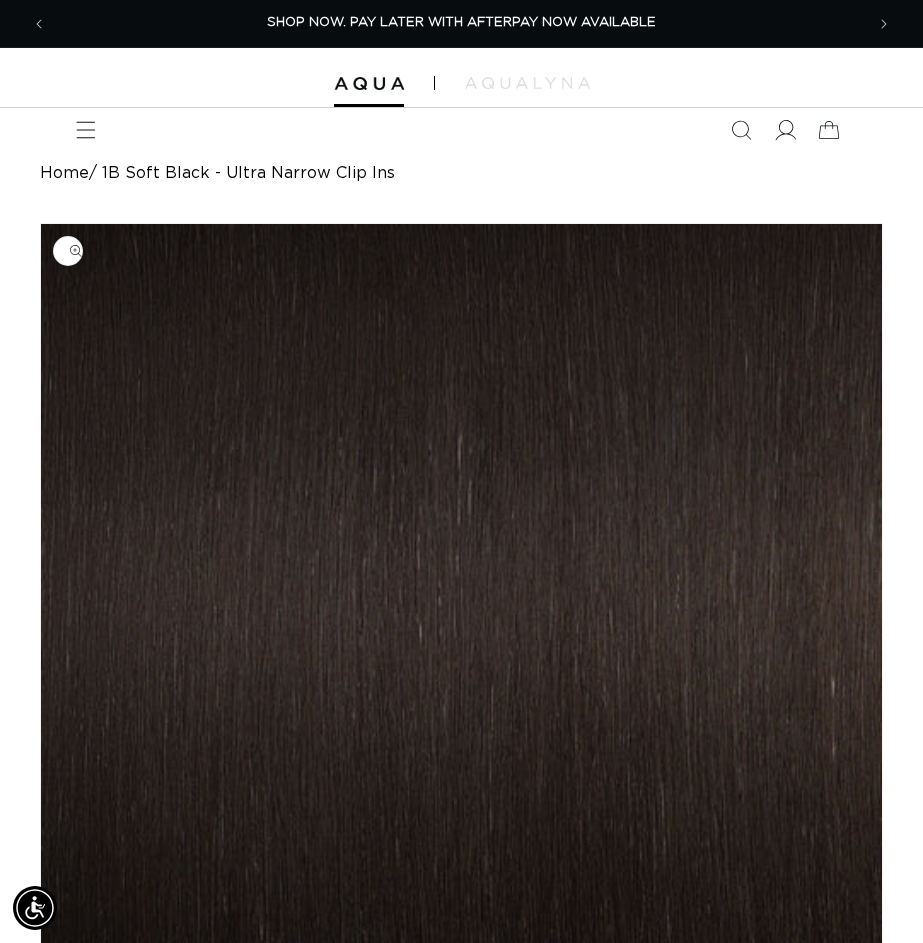 click 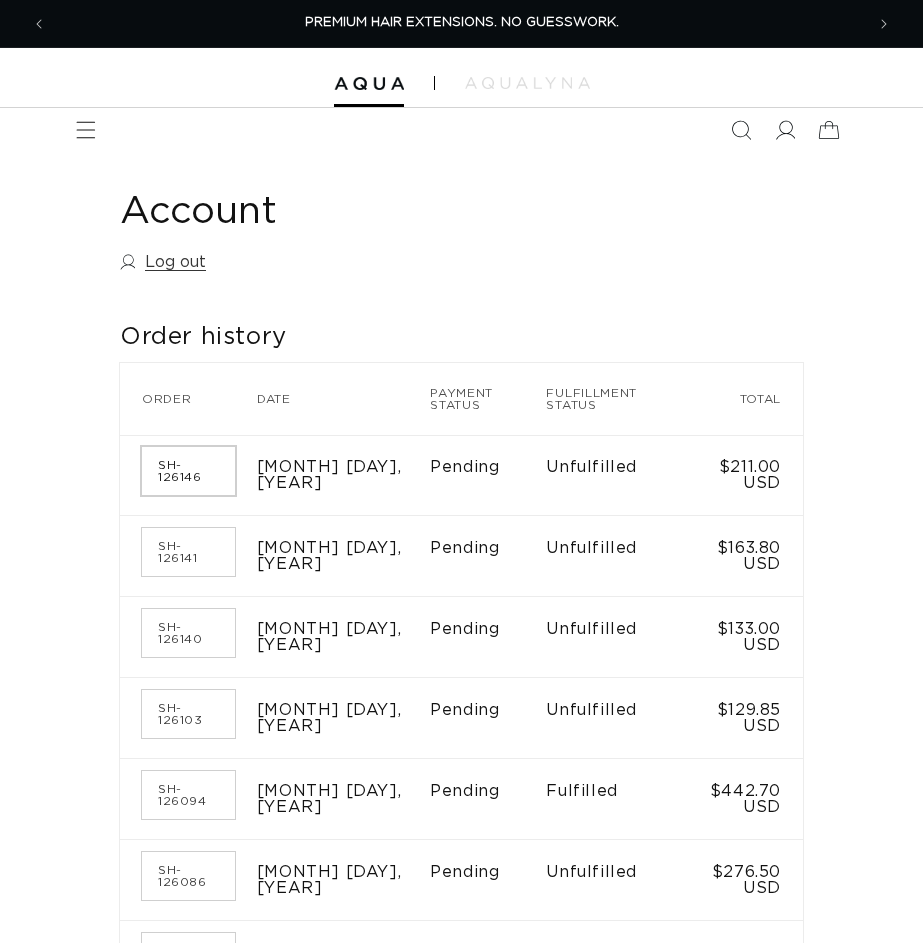 scroll, scrollTop: 0, scrollLeft: 0, axis: both 